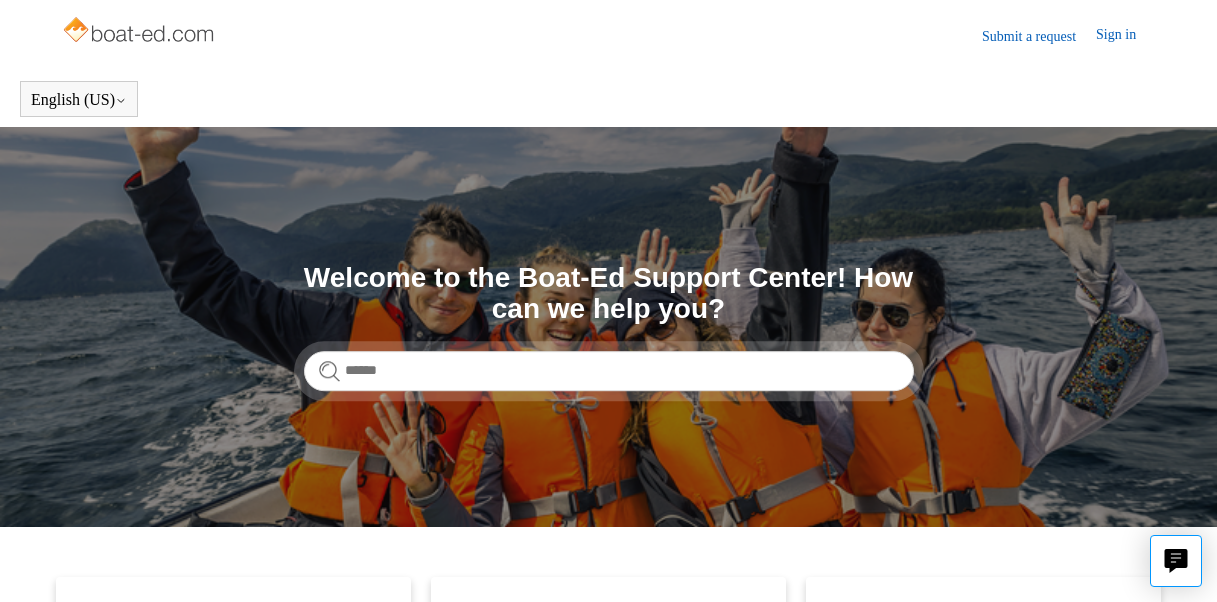 scroll, scrollTop: 0, scrollLeft: 0, axis: both 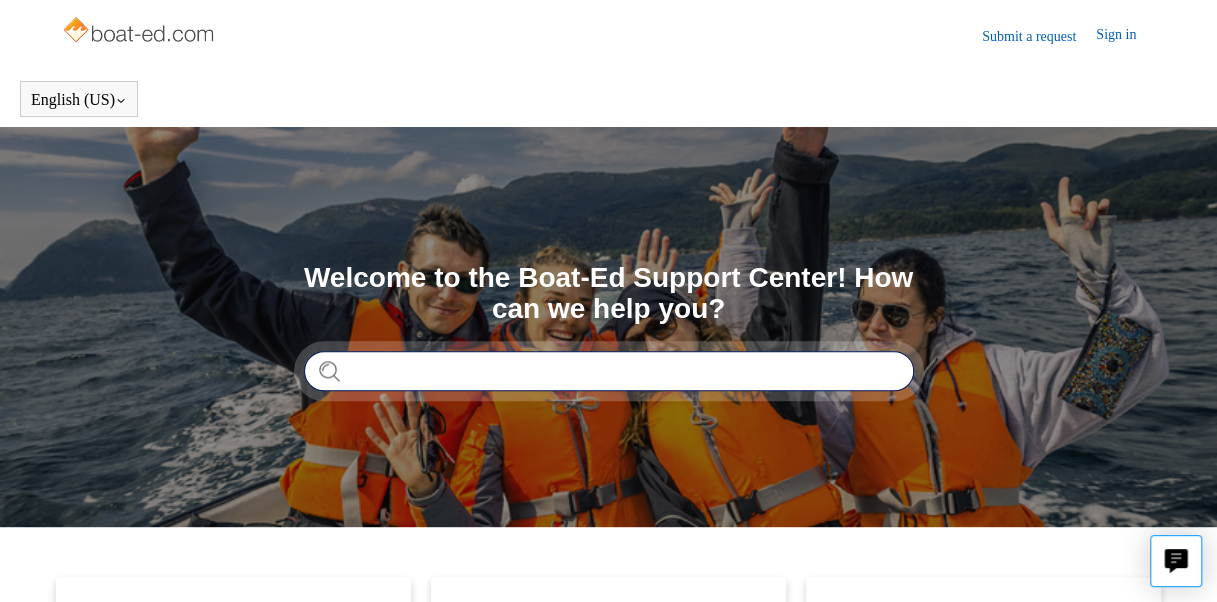 click at bounding box center (609, 371) 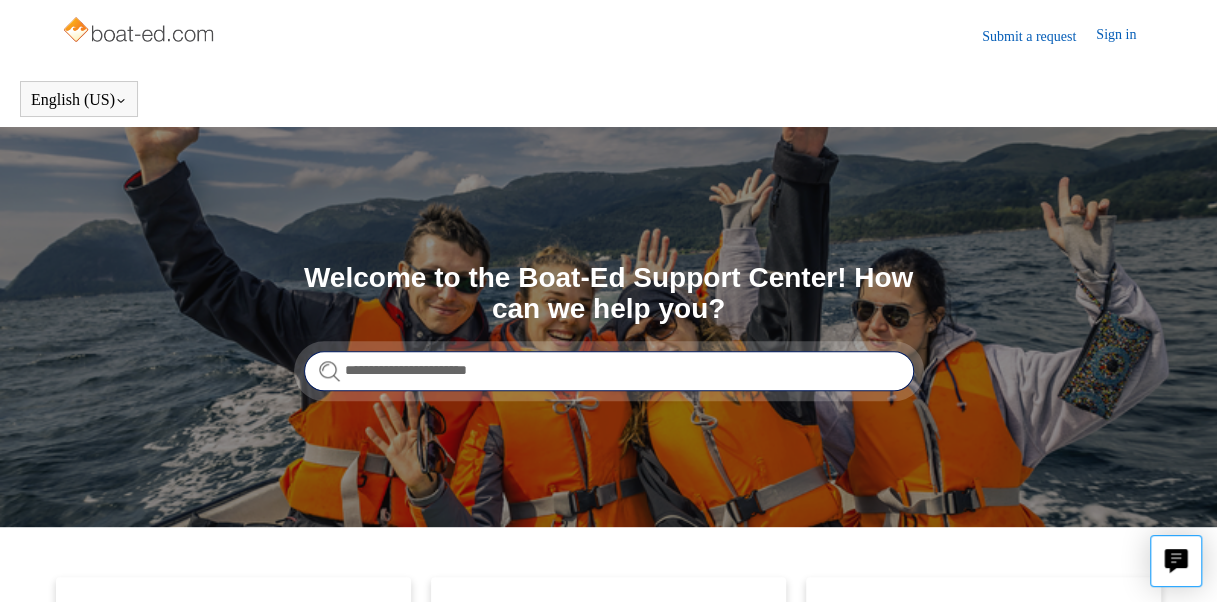 type on "**********" 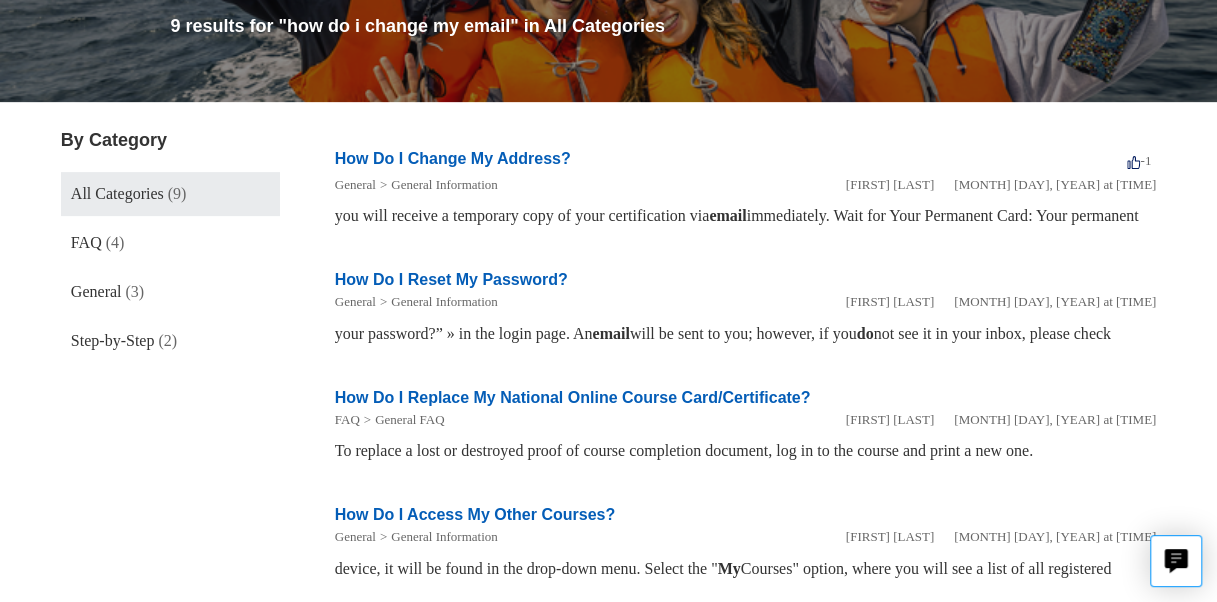 scroll, scrollTop: 0, scrollLeft: 0, axis: both 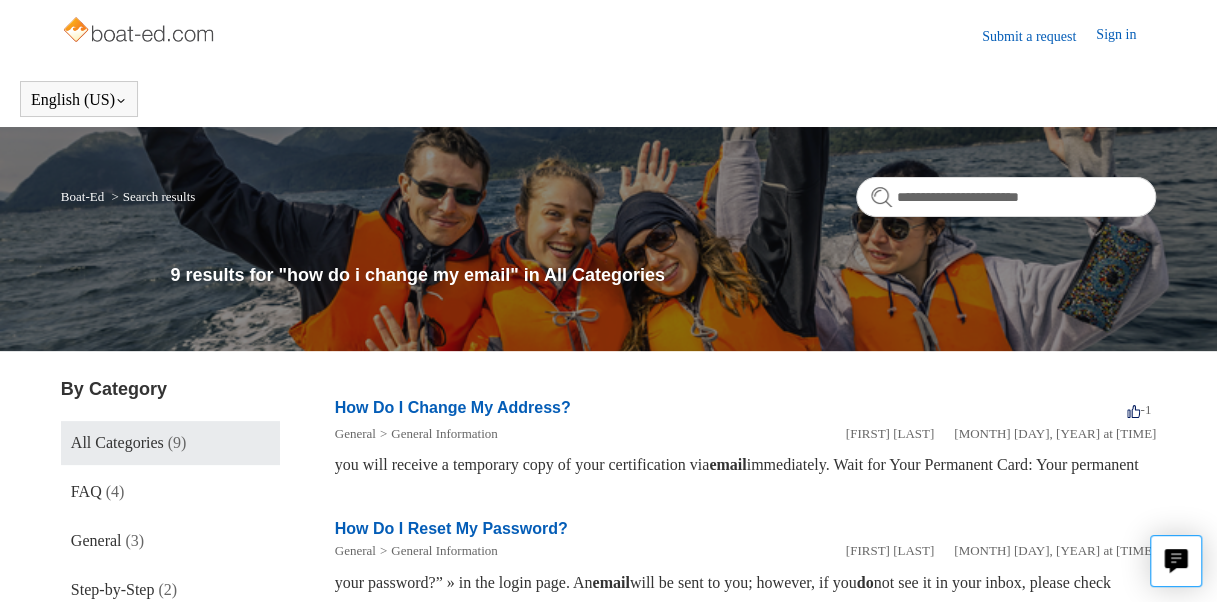 click on "Submit a request" at bounding box center (1039, 36) 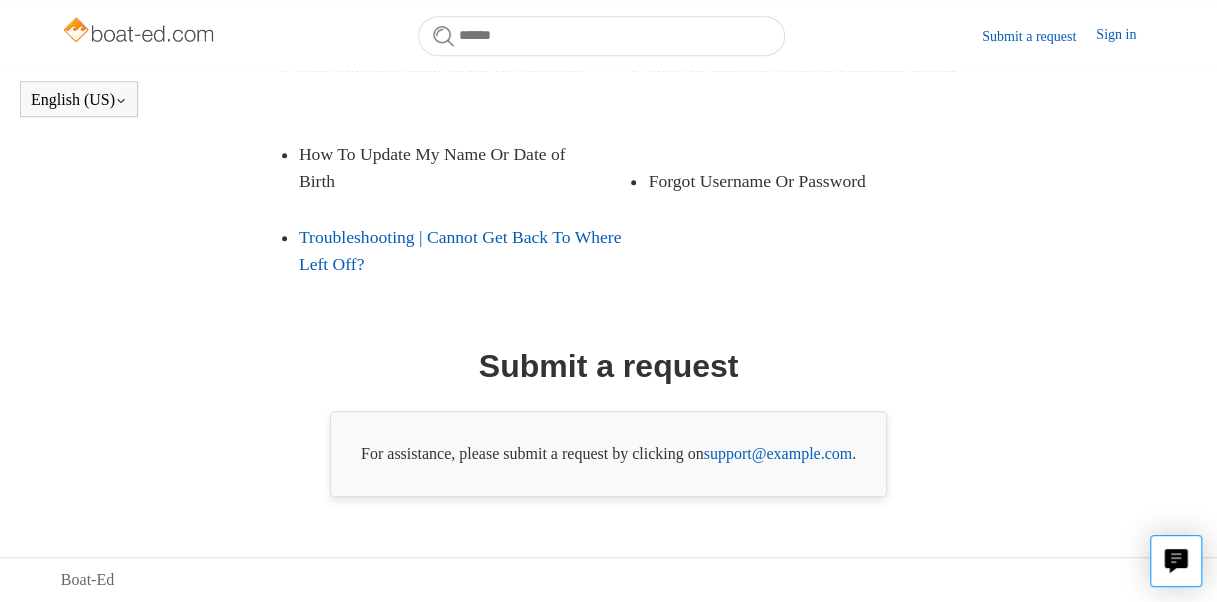 scroll, scrollTop: 472, scrollLeft: 0, axis: vertical 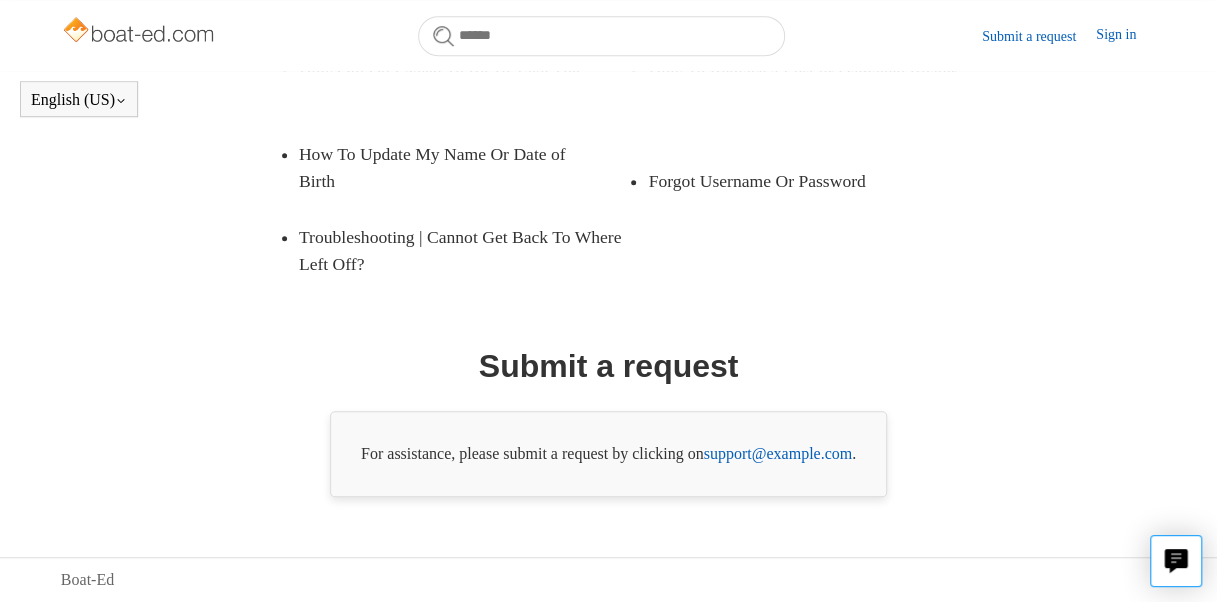 click on "support@boat-ed.com" at bounding box center (778, 453) 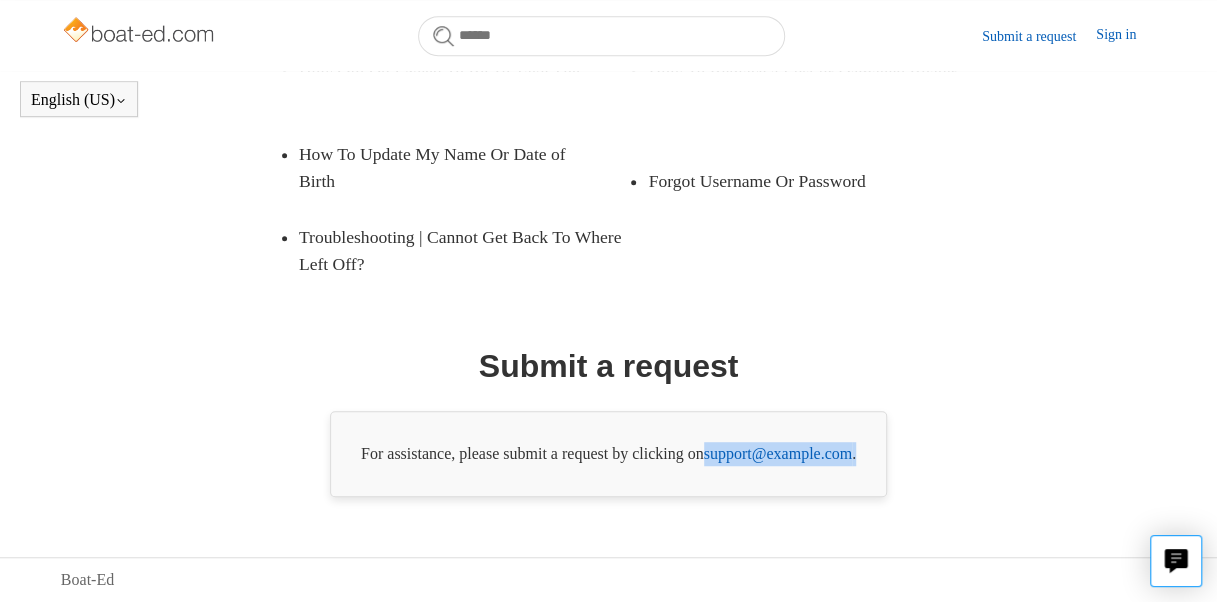 drag, startPoint x: 884, startPoint y: 452, endPoint x: 718, endPoint y: 442, distance: 166.30093 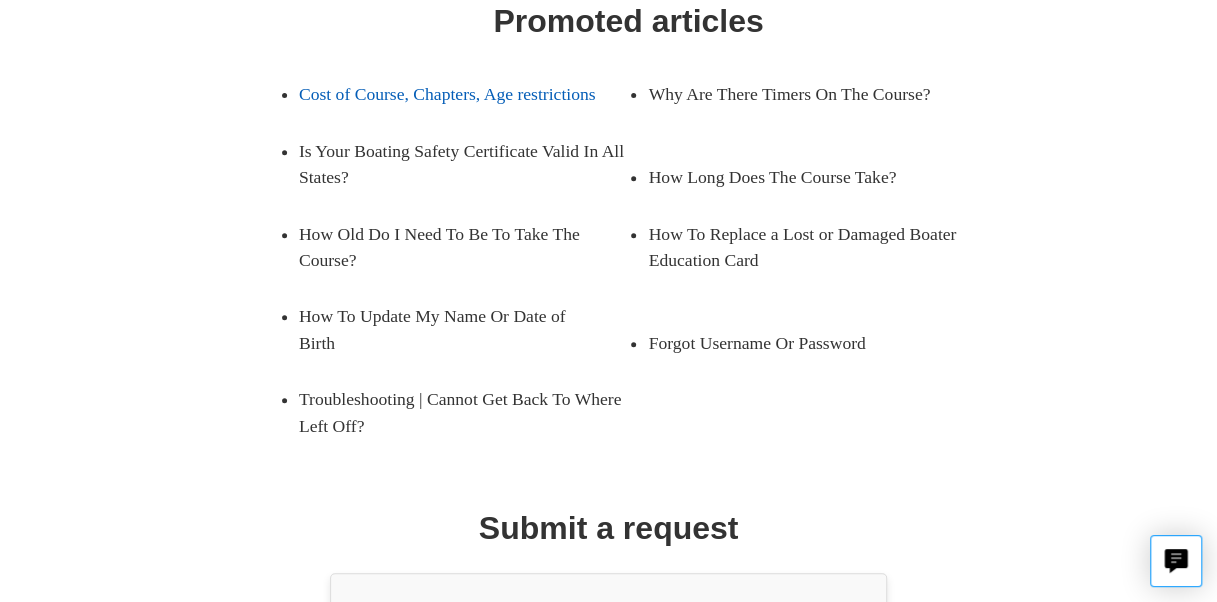 scroll, scrollTop: 327, scrollLeft: 0, axis: vertical 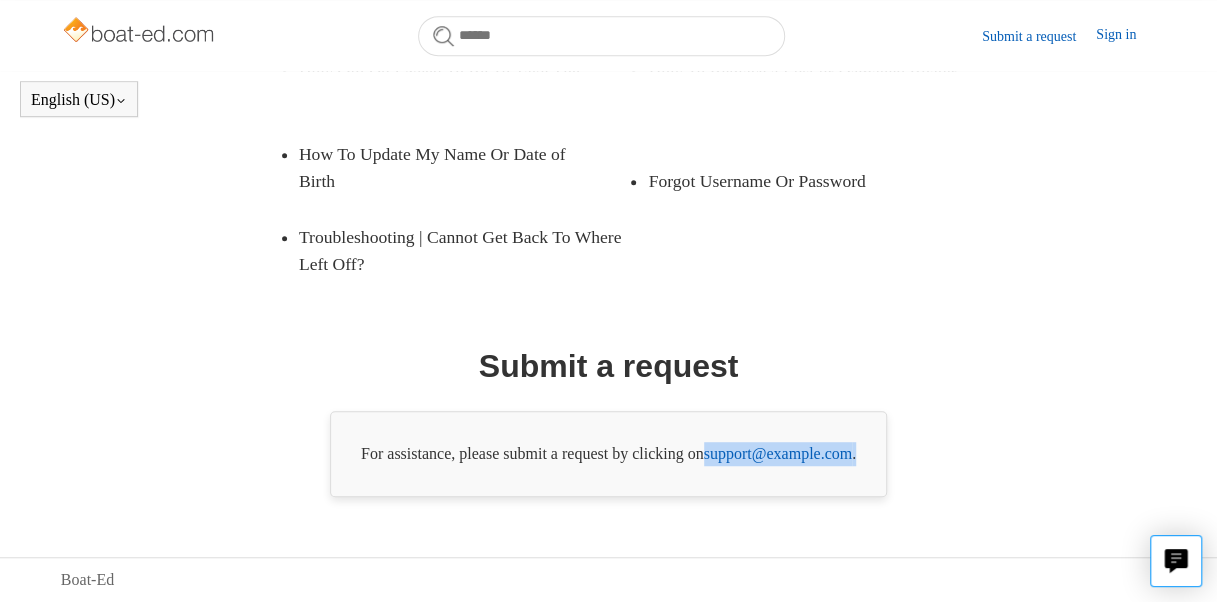 click on "support@boat-ed.com" at bounding box center [778, 453] 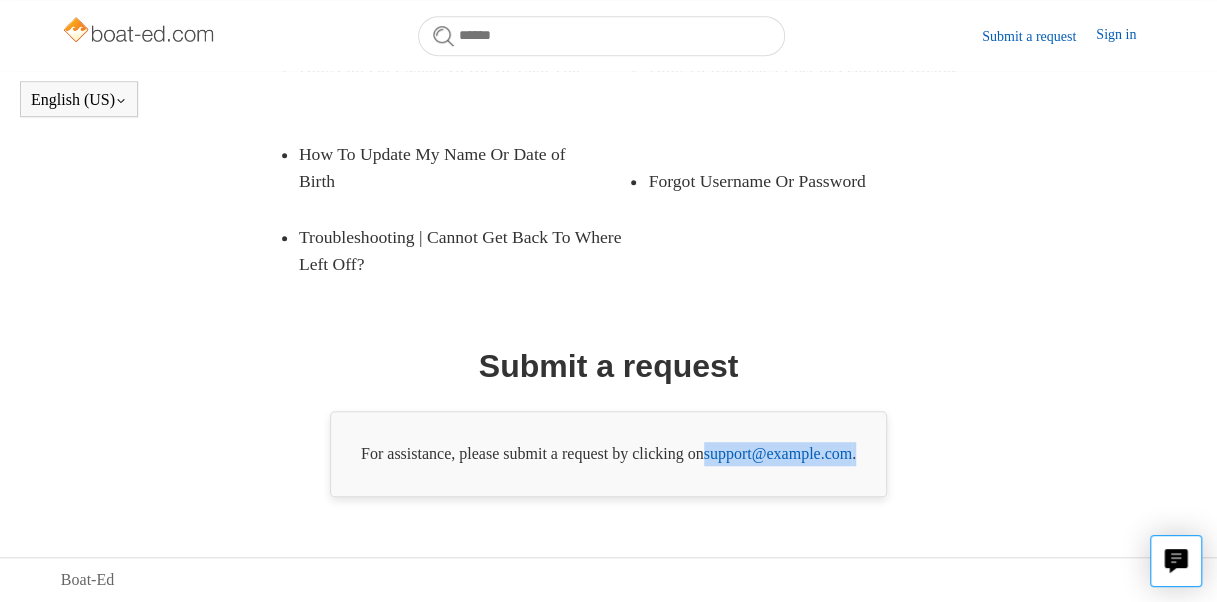 click on "Submit a request" at bounding box center [1039, 36] 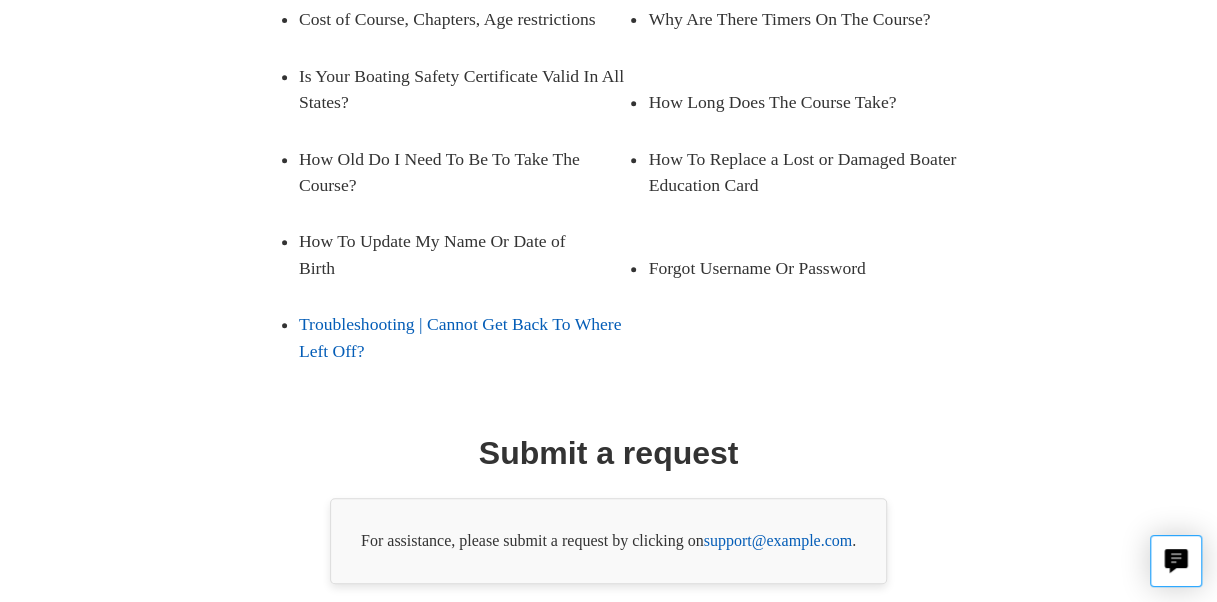 scroll, scrollTop: 472, scrollLeft: 0, axis: vertical 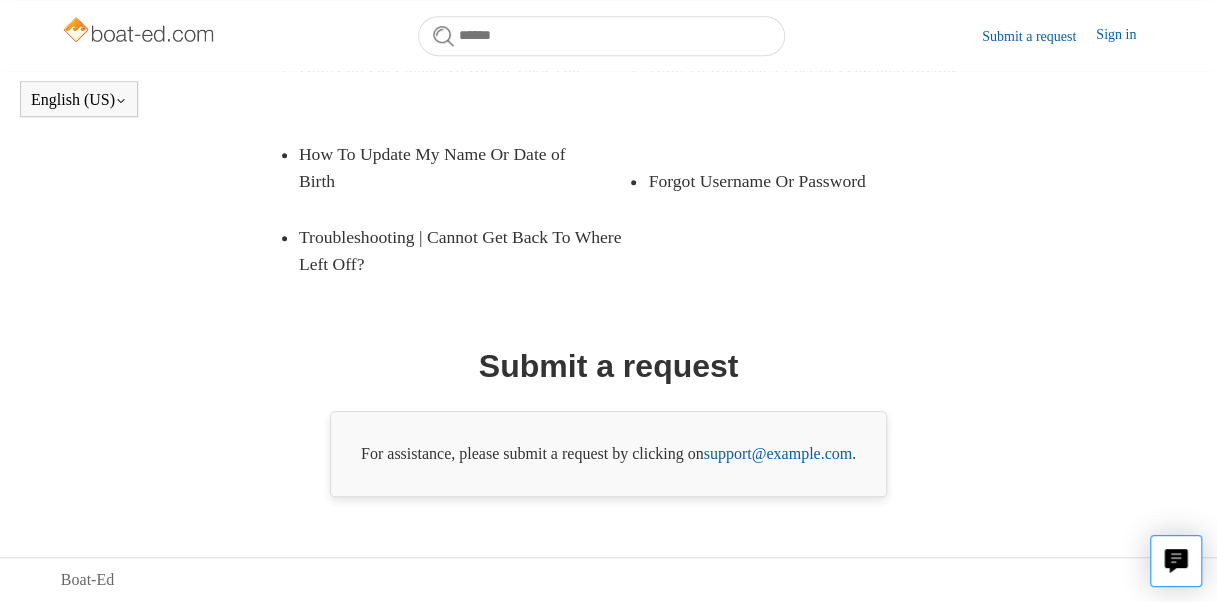 click on "support@example.com" at bounding box center [778, 453] 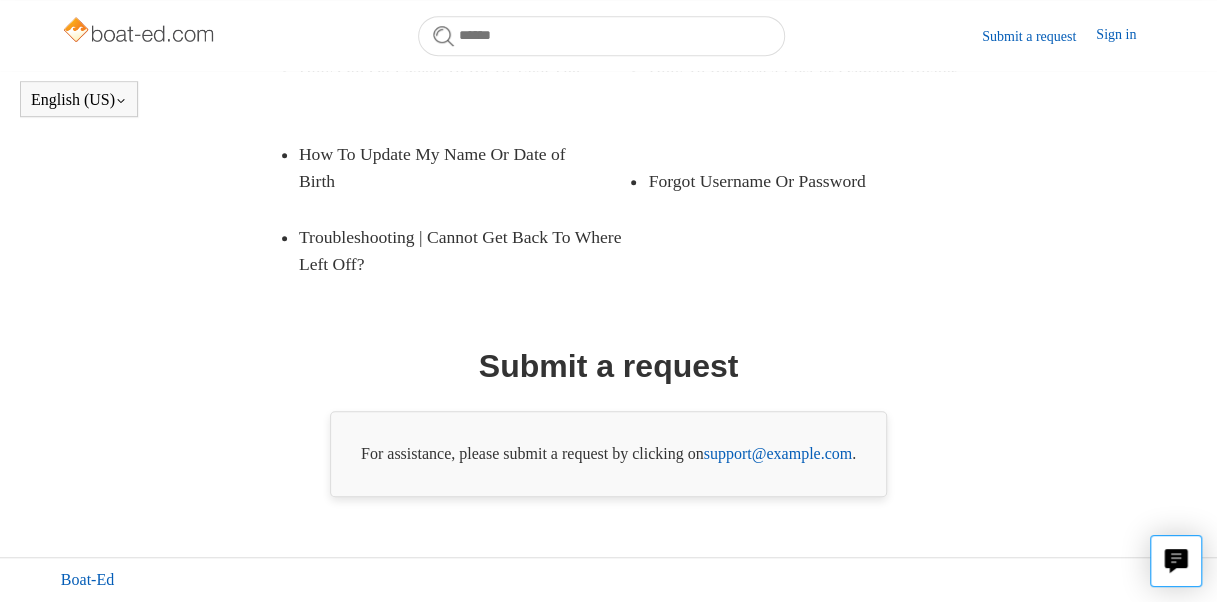 click on "Boat-Ed" at bounding box center [87, 580] 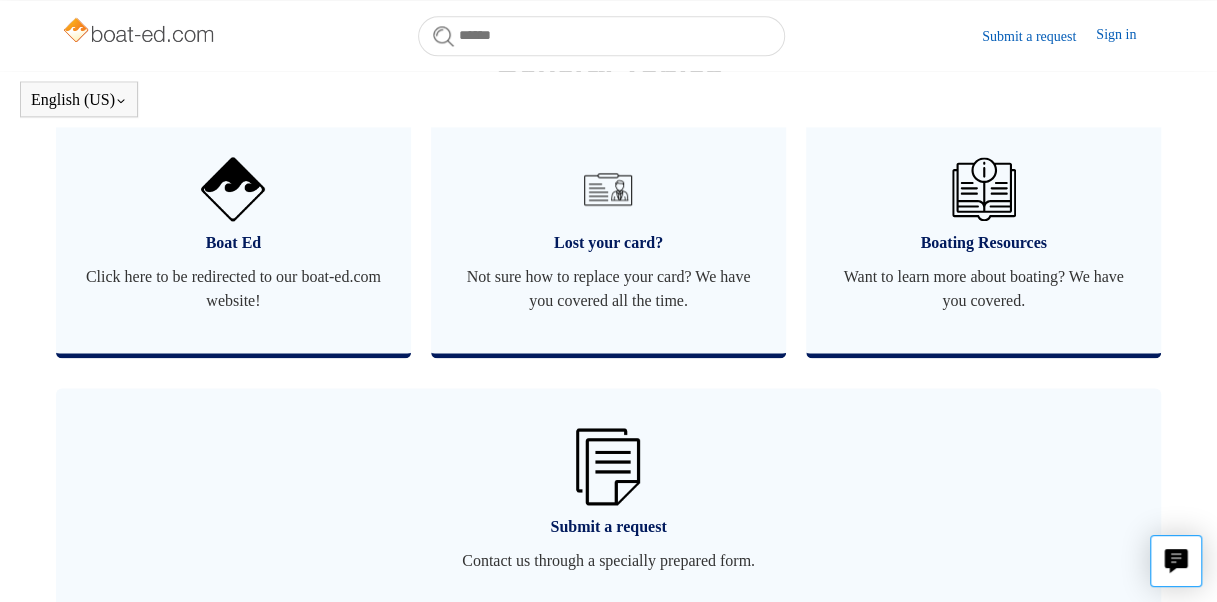 scroll, scrollTop: 1544, scrollLeft: 0, axis: vertical 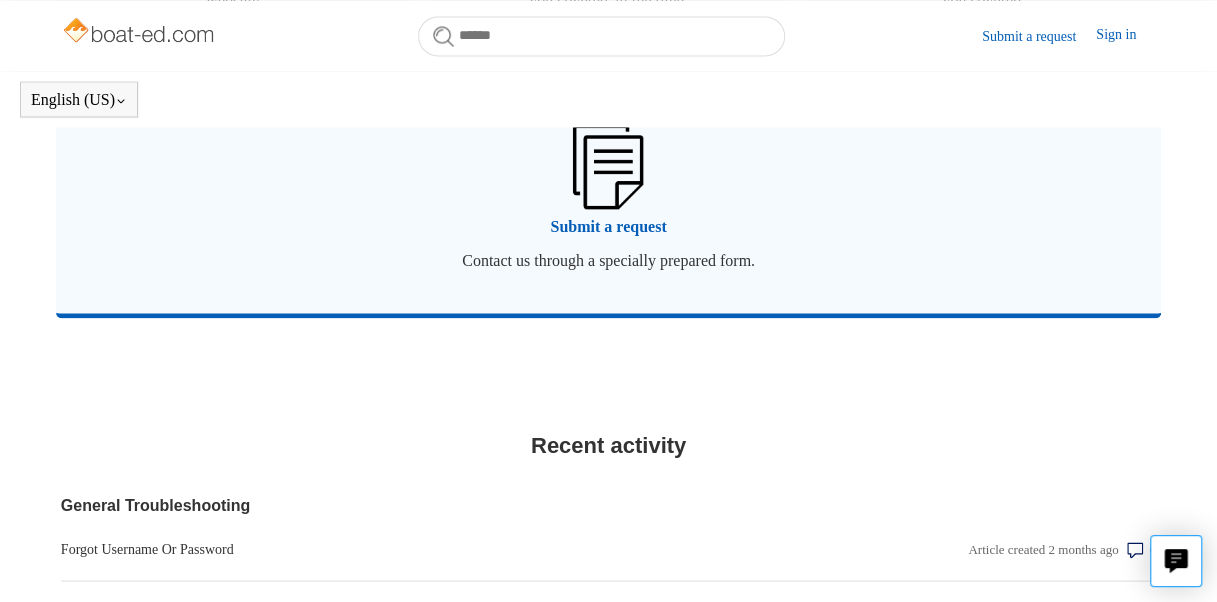 click on "Submit a request" at bounding box center [608, 227] 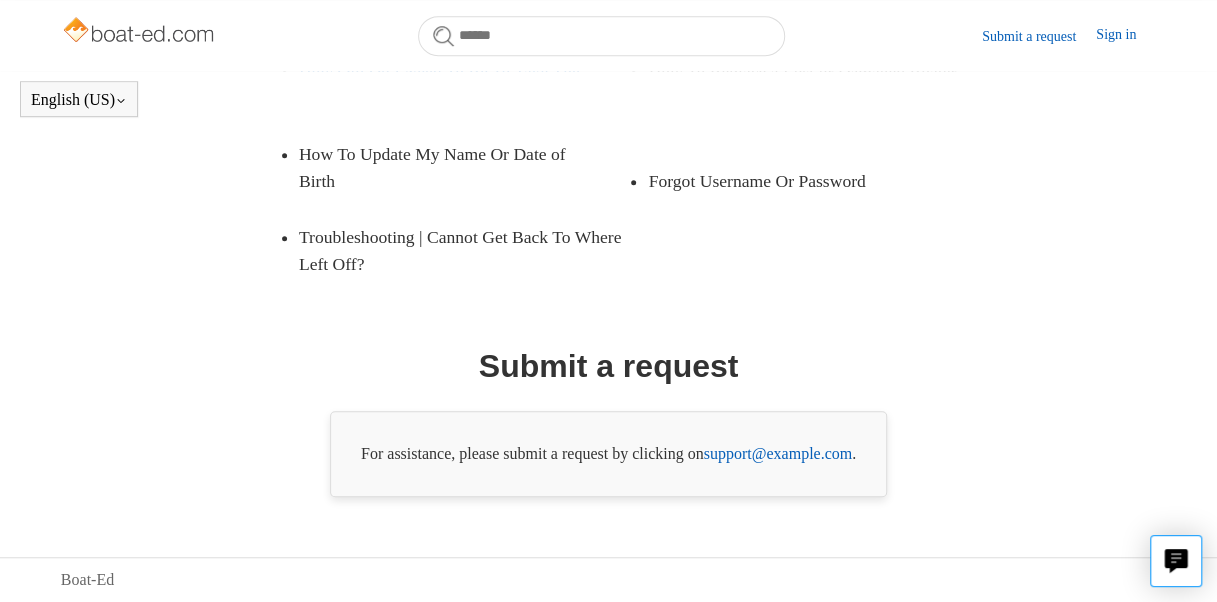 scroll, scrollTop: 472, scrollLeft: 0, axis: vertical 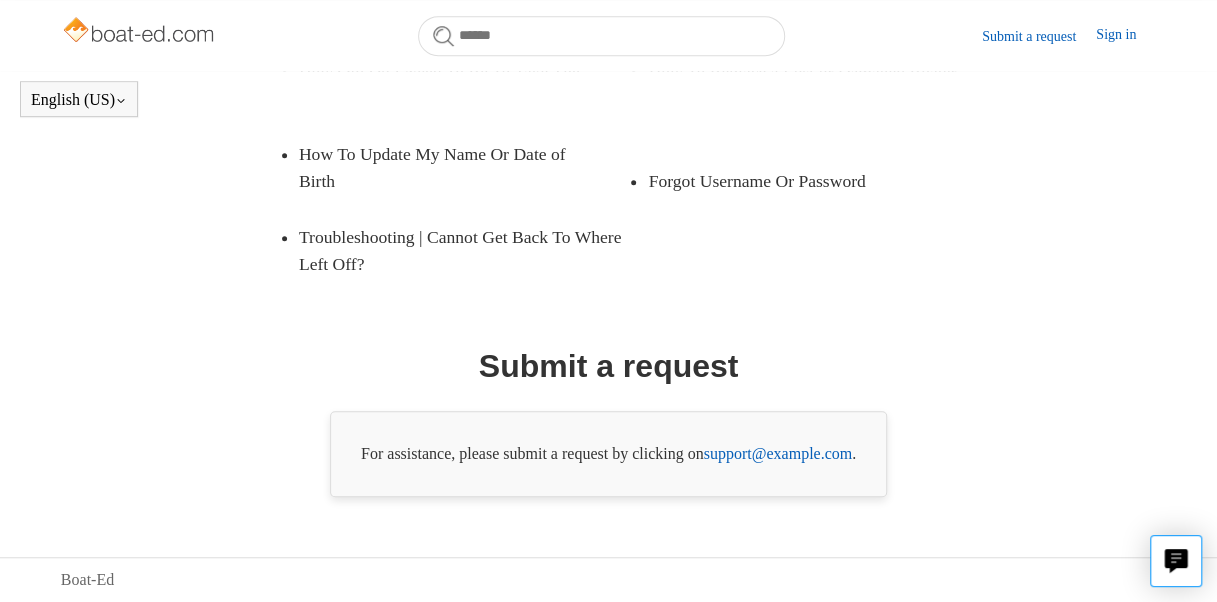 click on "support@boat-ed.com" at bounding box center (778, 453) 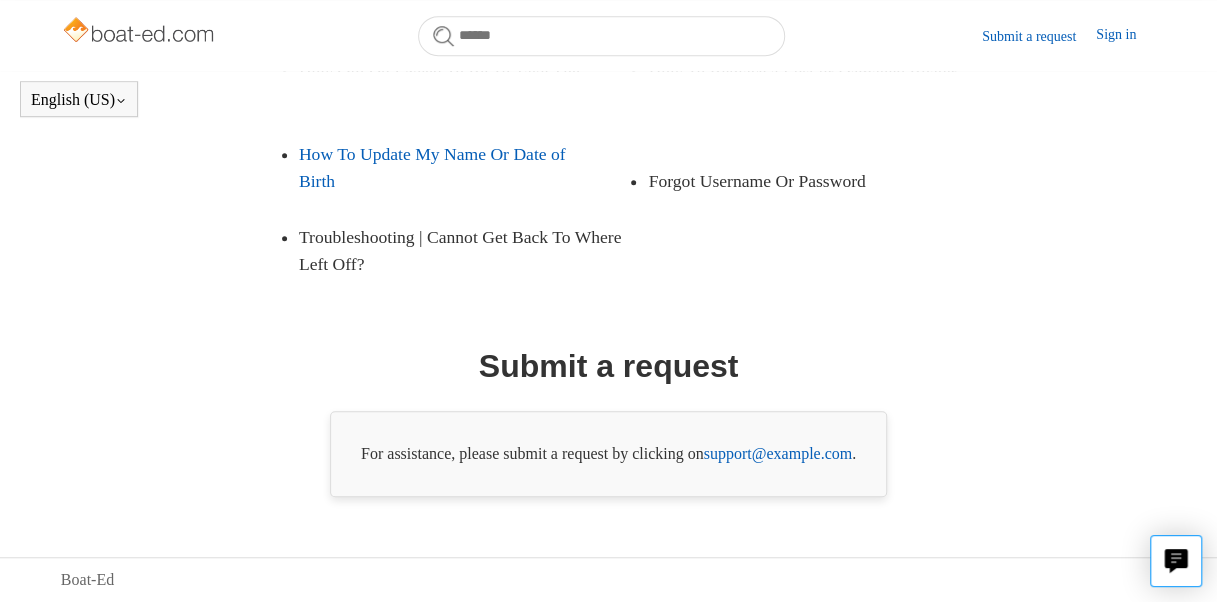 click on "How To Update My Name Or Date of Birth" at bounding box center (449, 167) 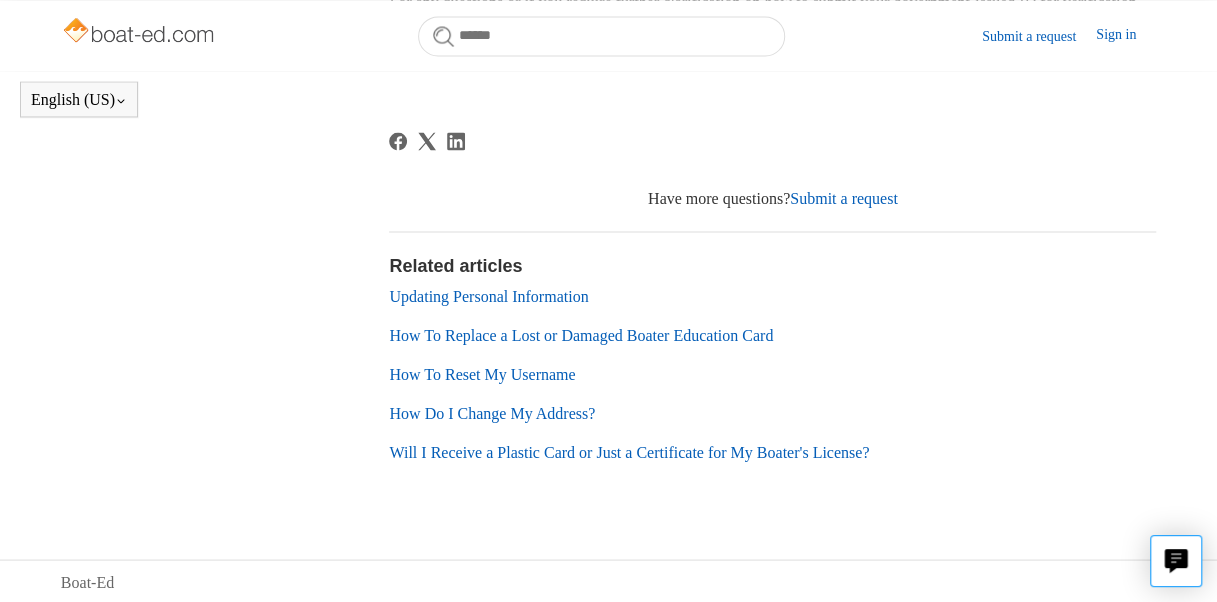scroll, scrollTop: 1626, scrollLeft: 0, axis: vertical 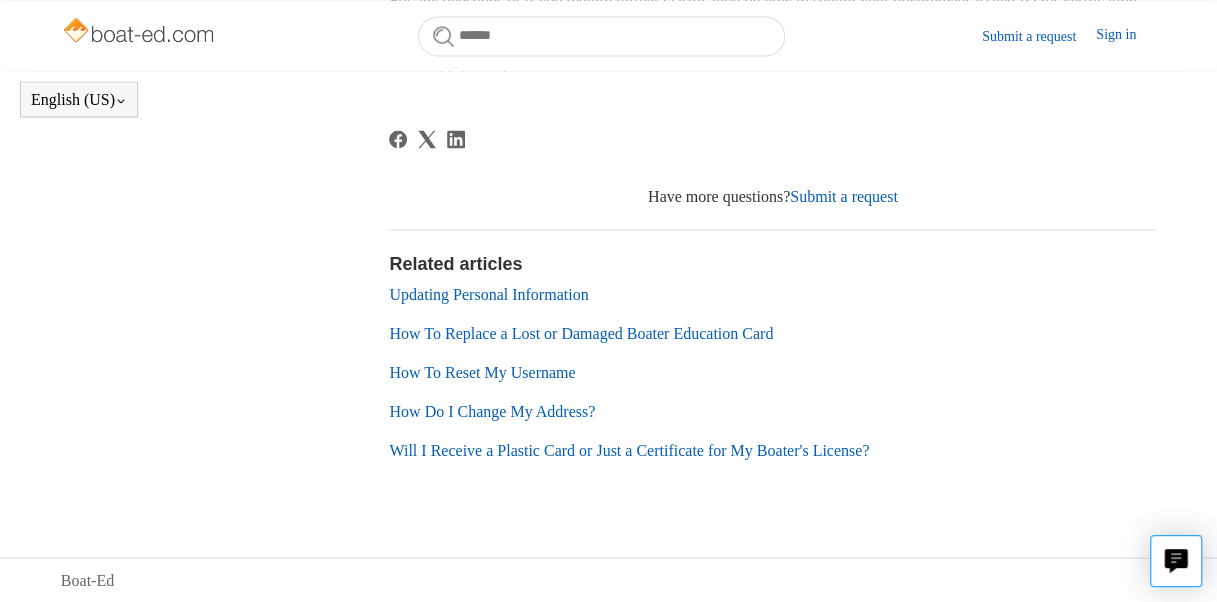 click on "Updating Personal Information" at bounding box center (488, 293) 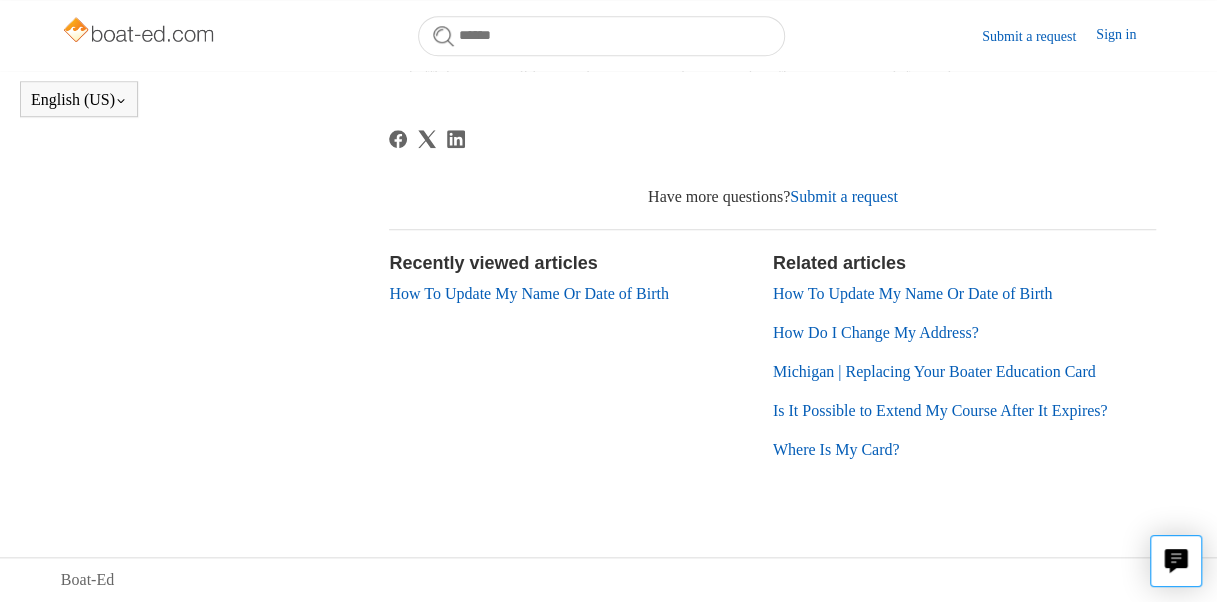 scroll, scrollTop: 725, scrollLeft: 0, axis: vertical 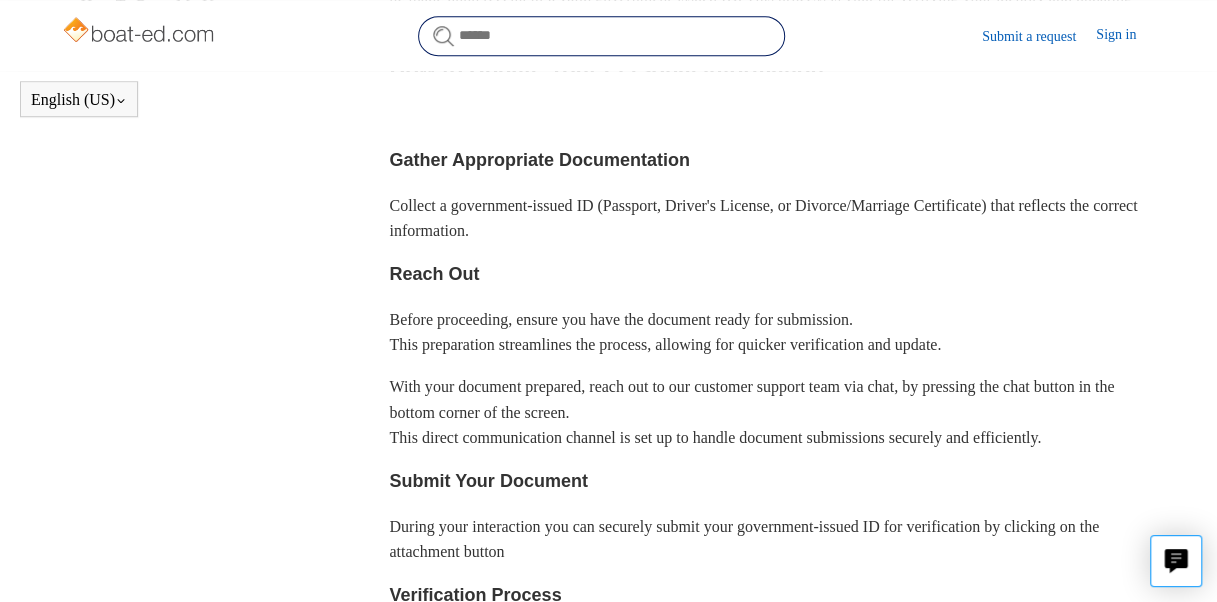 click at bounding box center (601, 36) 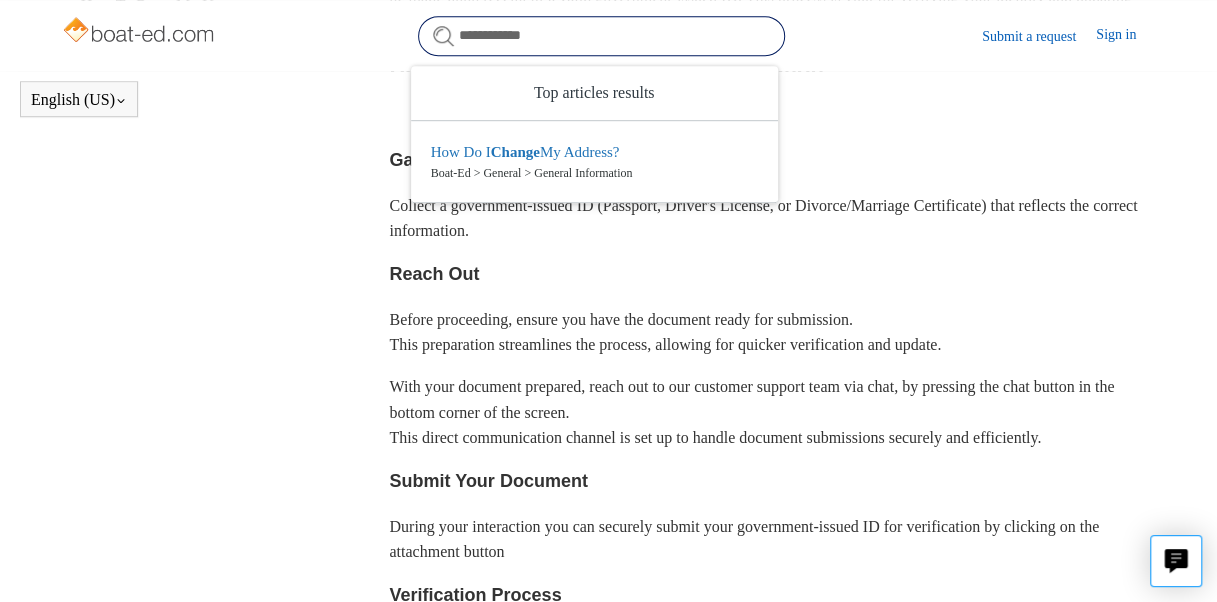type on "**********" 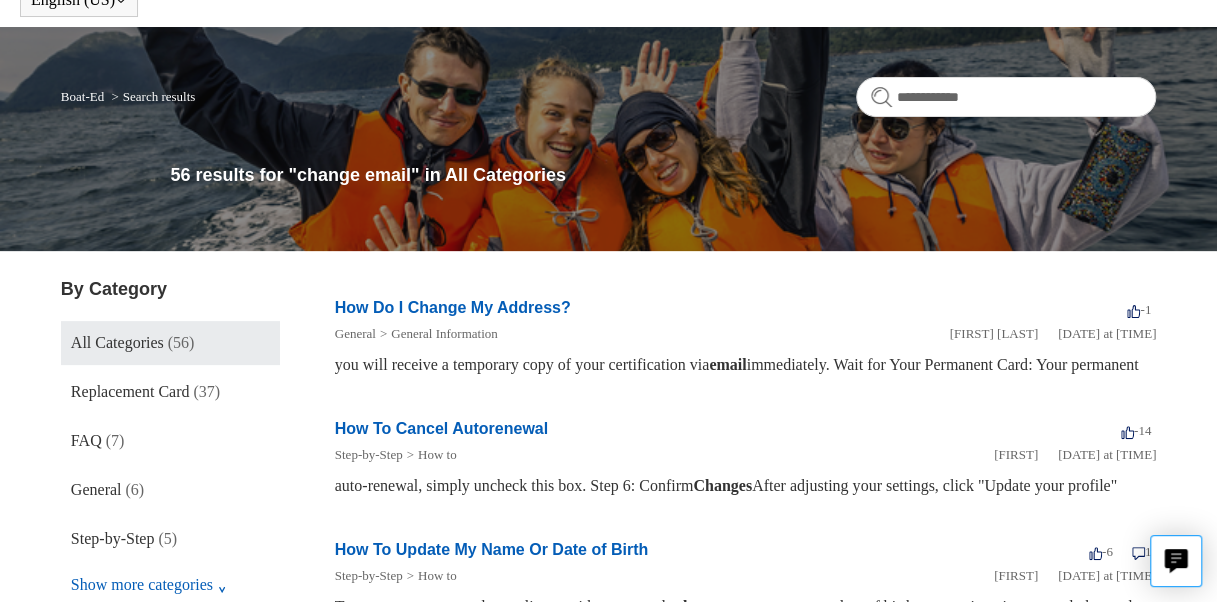 scroll, scrollTop: 200, scrollLeft: 0, axis: vertical 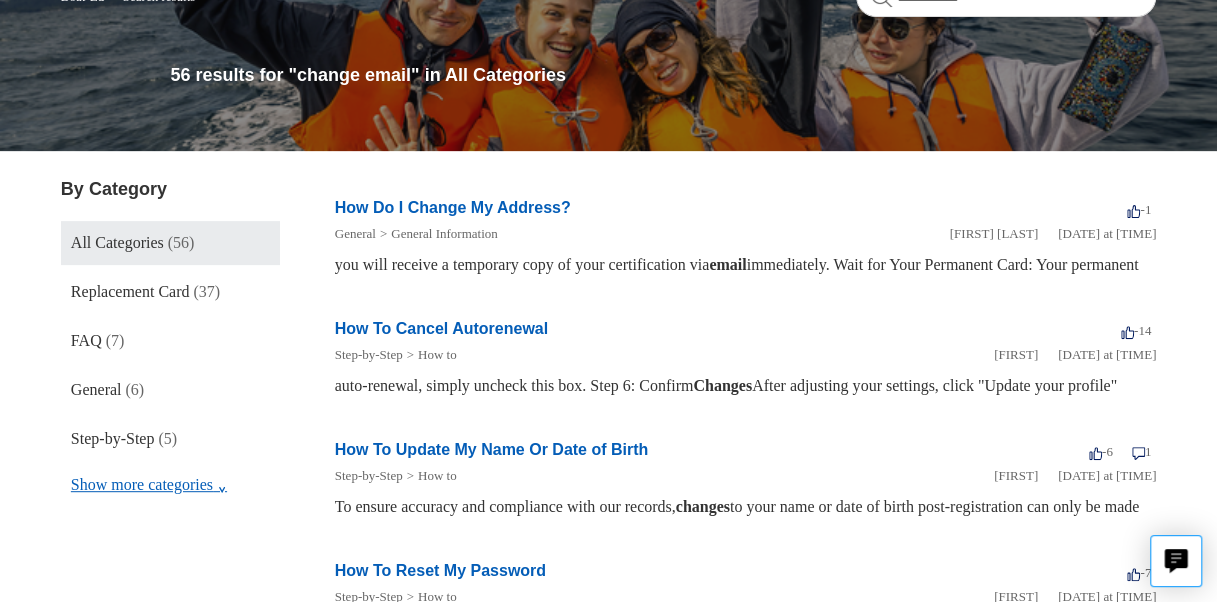 click on "Show more categories" at bounding box center [149, 485] 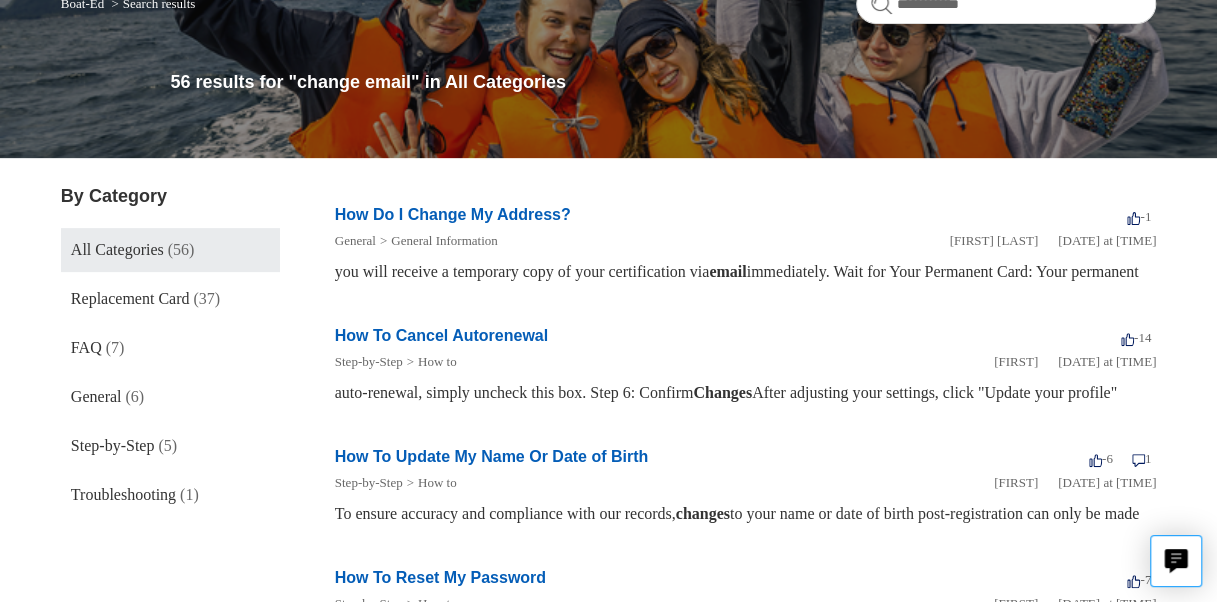 scroll, scrollTop: 300, scrollLeft: 0, axis: vertical 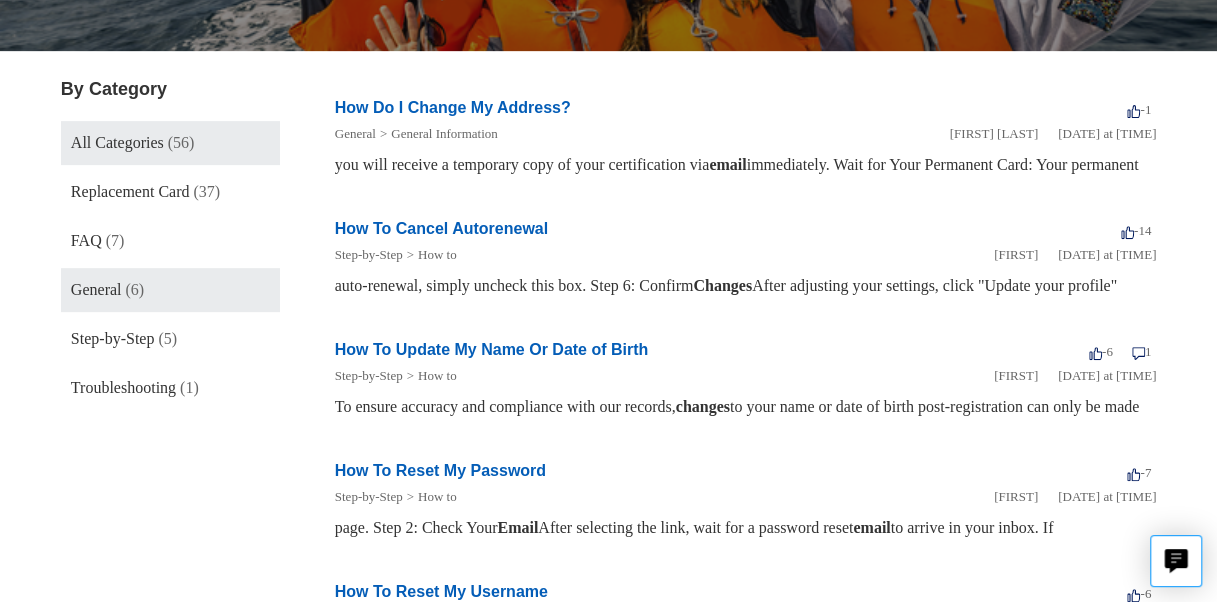 click on "General" at bounding box center (96, 289) 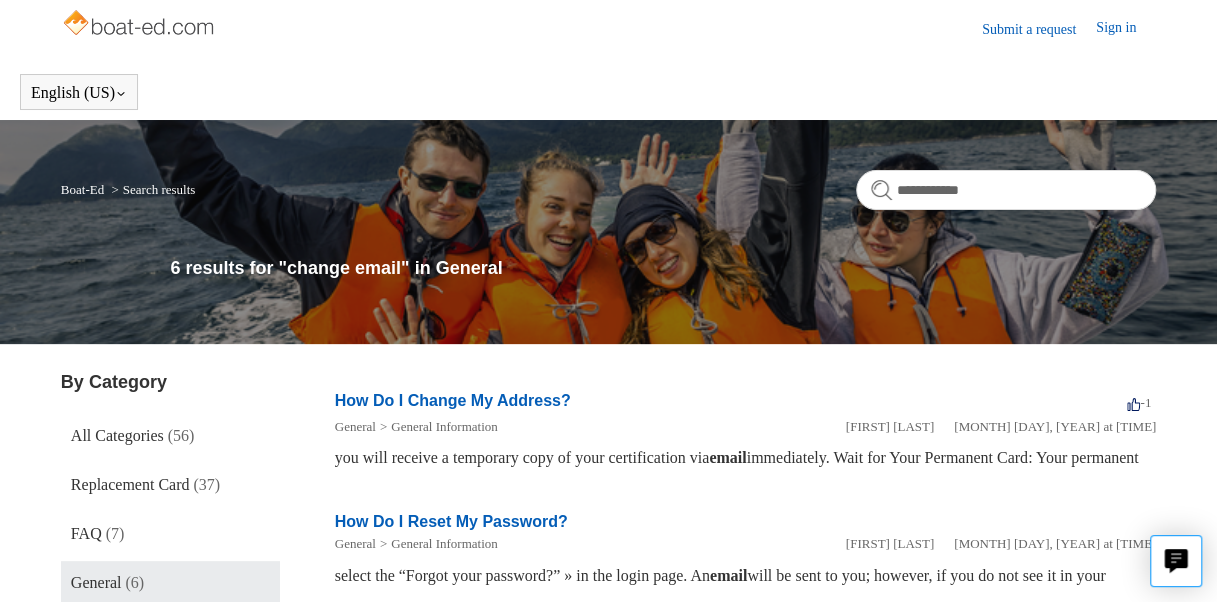 scroll, scrollTop: 0, scrollLeft: 0, axis: both 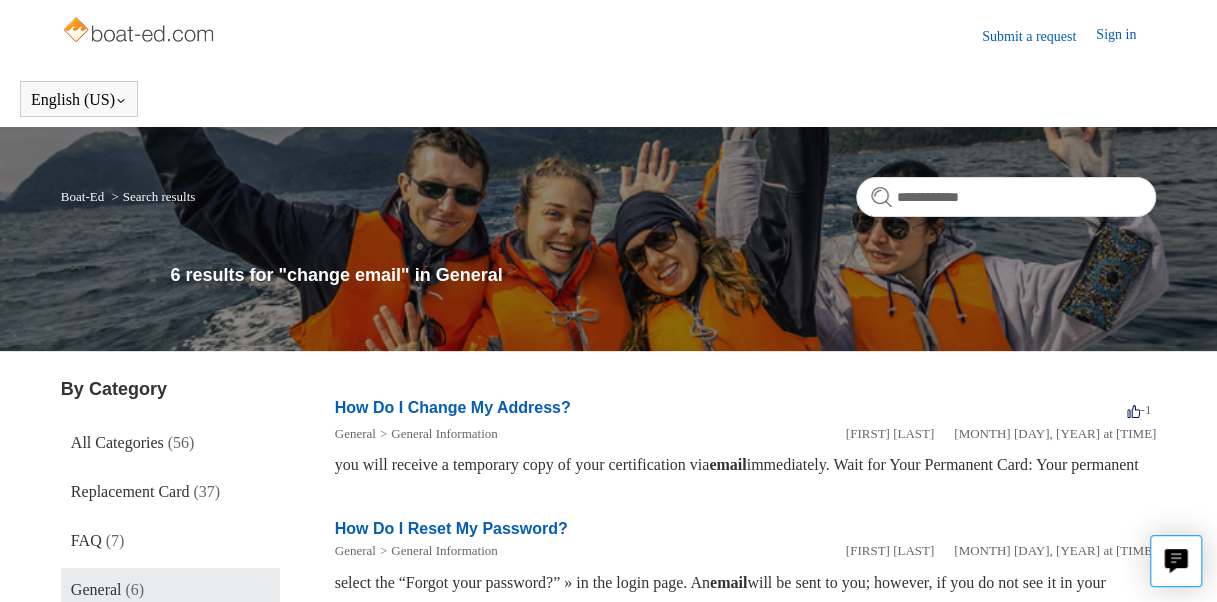 click at bounding box center (140, 32) 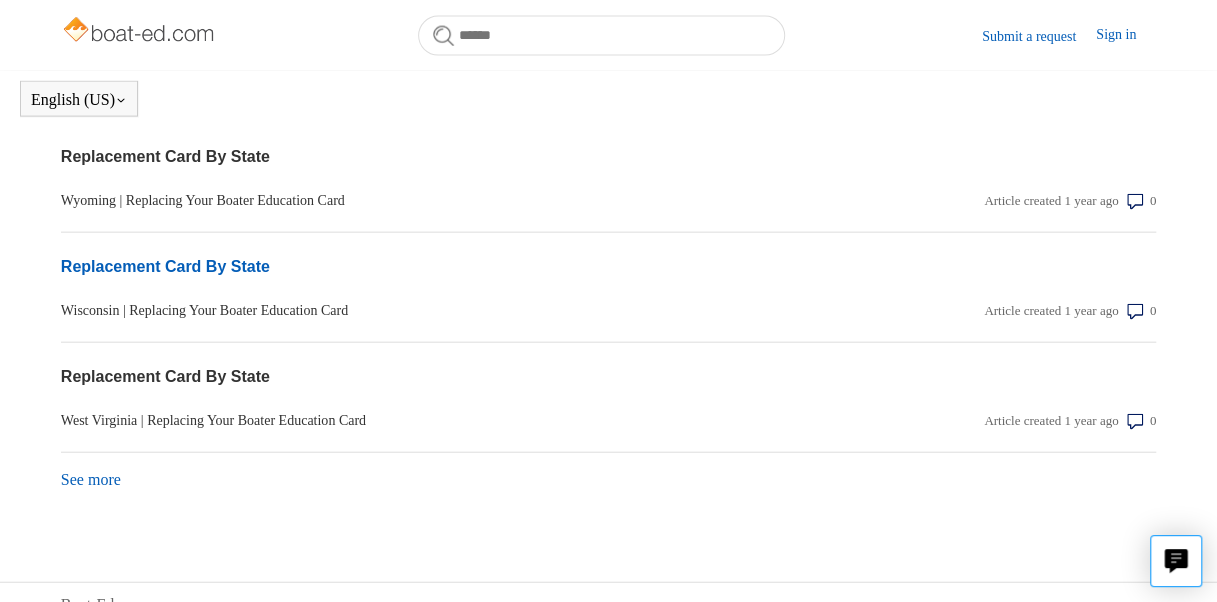 scroll, scrollTop: 2182, scrollLeft: 0, axis: vertical 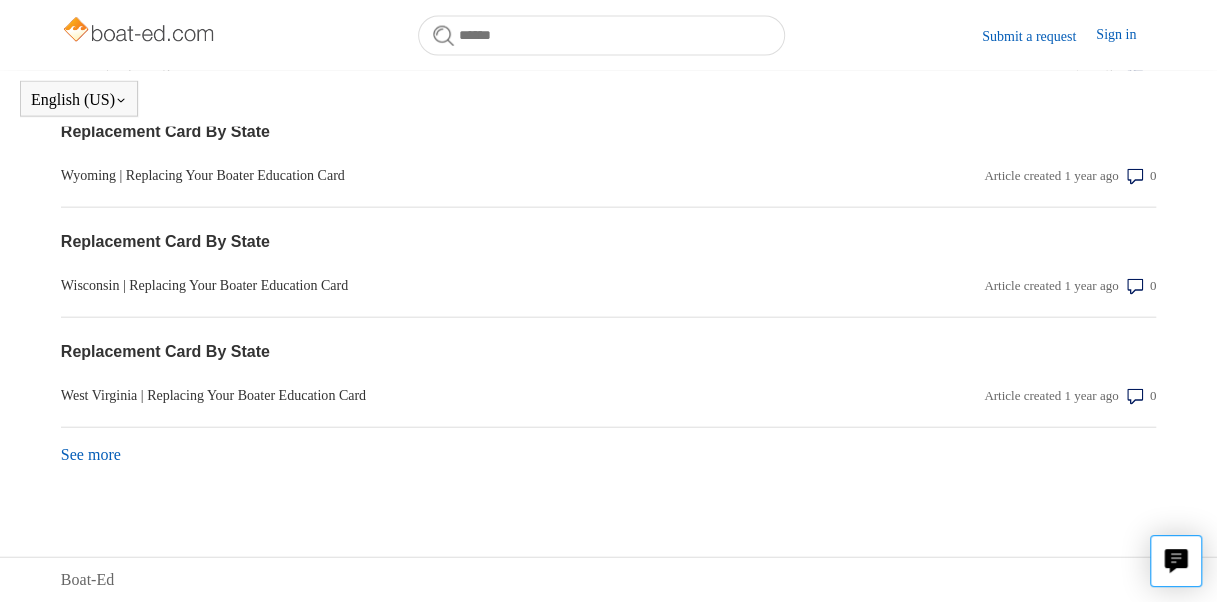 click on "See more
items from recent activity" at bounding box center (91, 454) 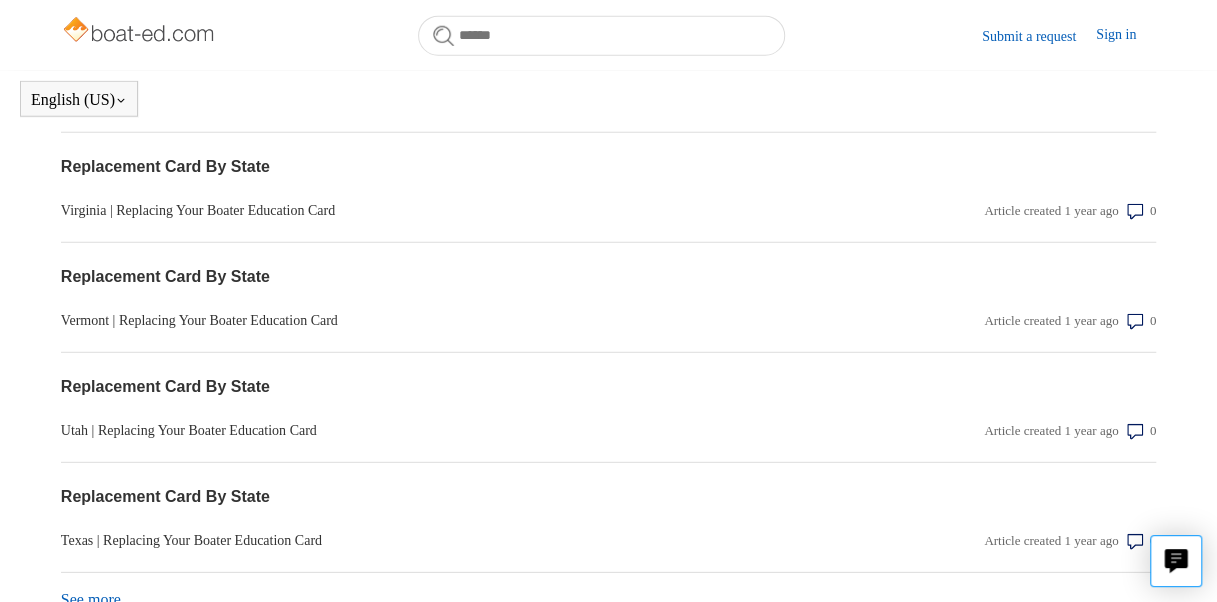 scroll, scrollTop: 2730, scrollLeft: 0, axis: vertical 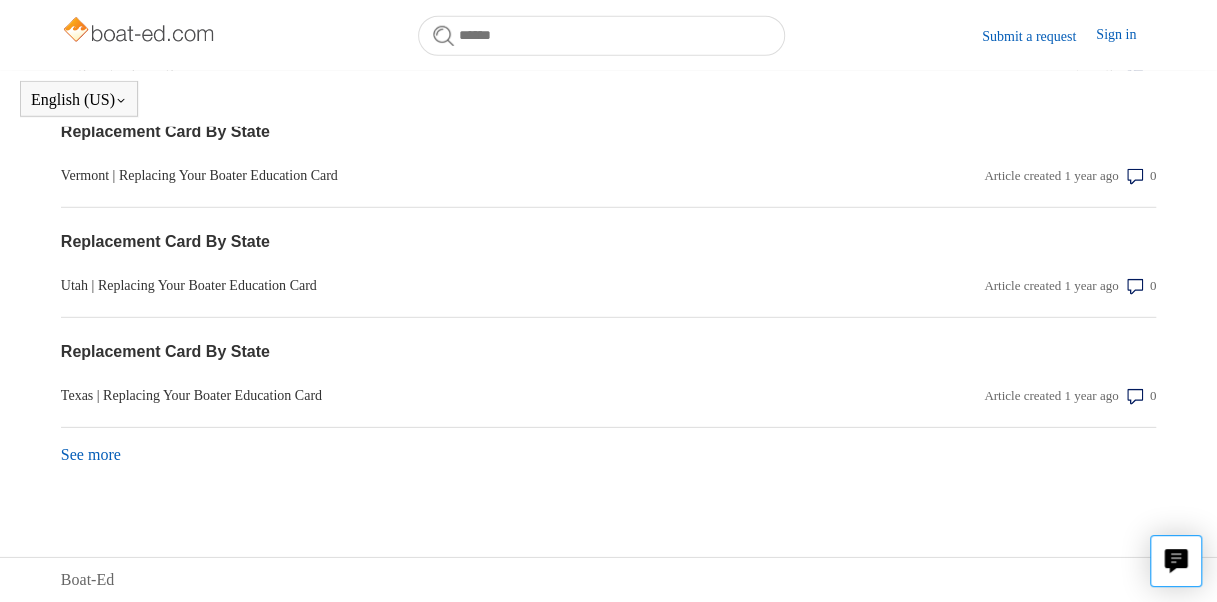 click on "See more
items from recent activity" at bounding box center (91, 454) 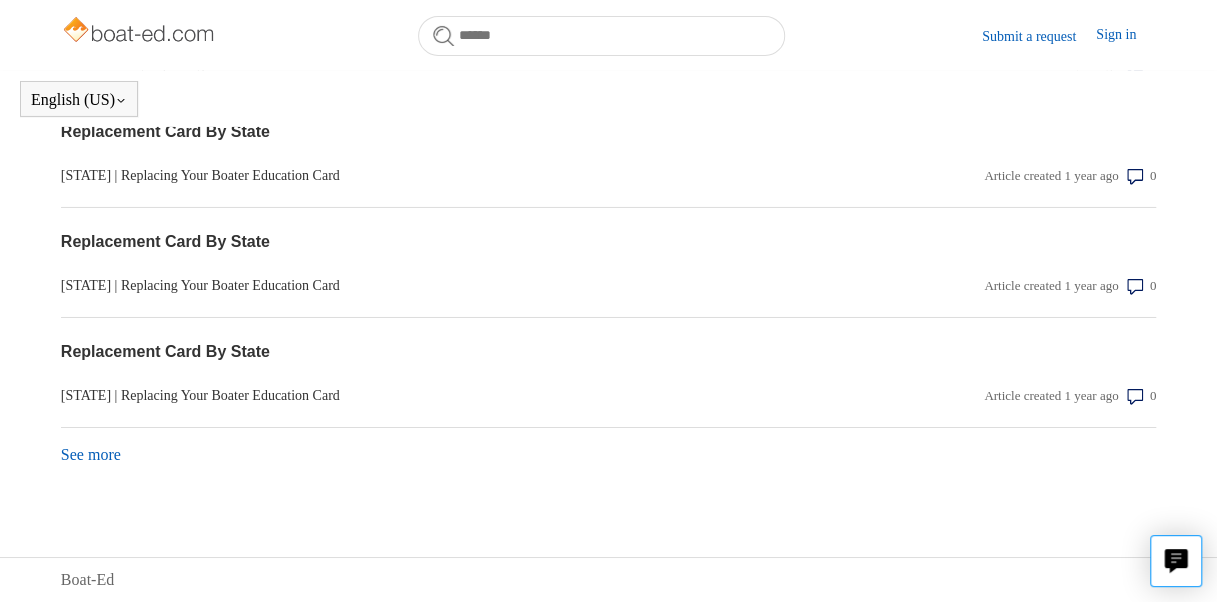 scroll, scrollTop: 3278, scrollLeft: 0, axis: vertical 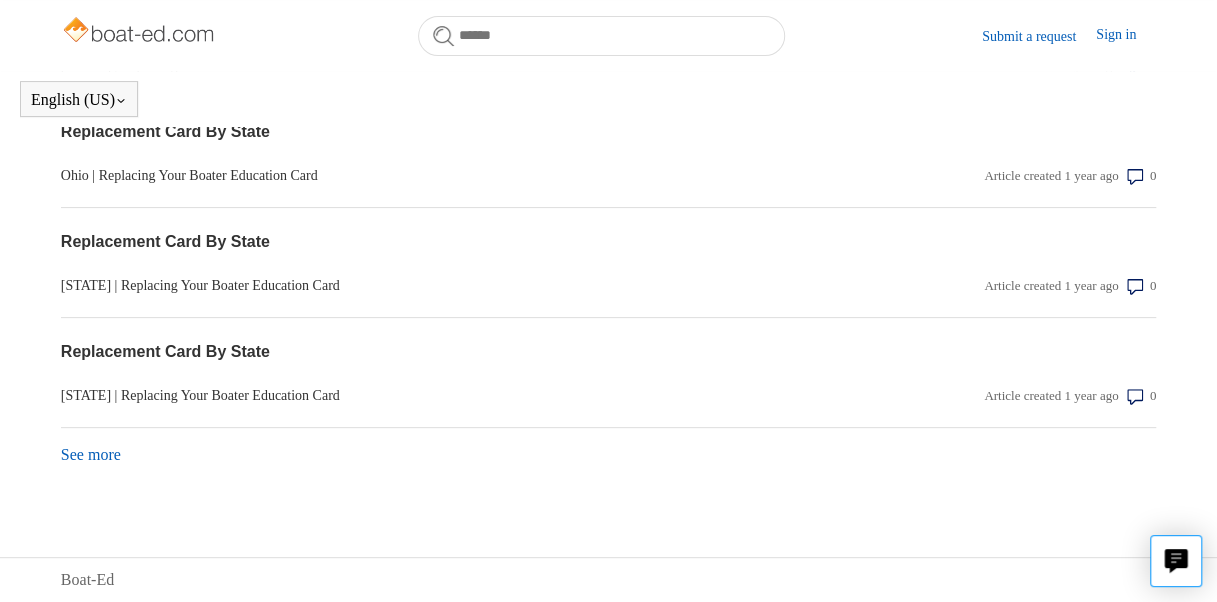 click on "See more
items from recent activity" at bounding box center (91, 454) 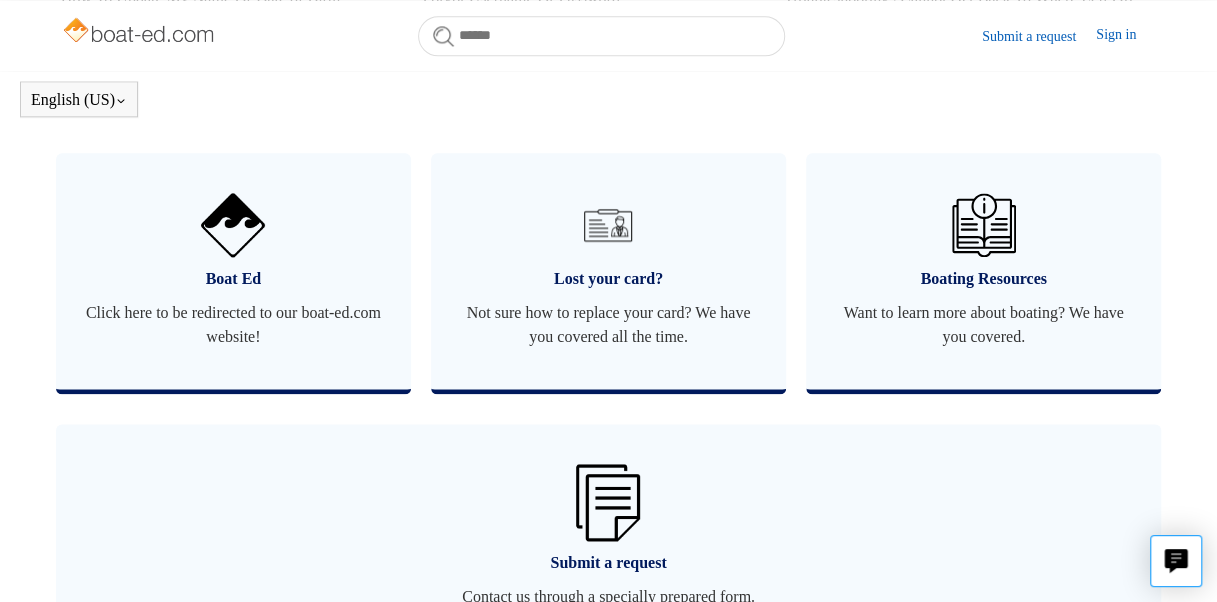 scroll, scrollTop: 975, scrollLeft: 0, axis: vertical 